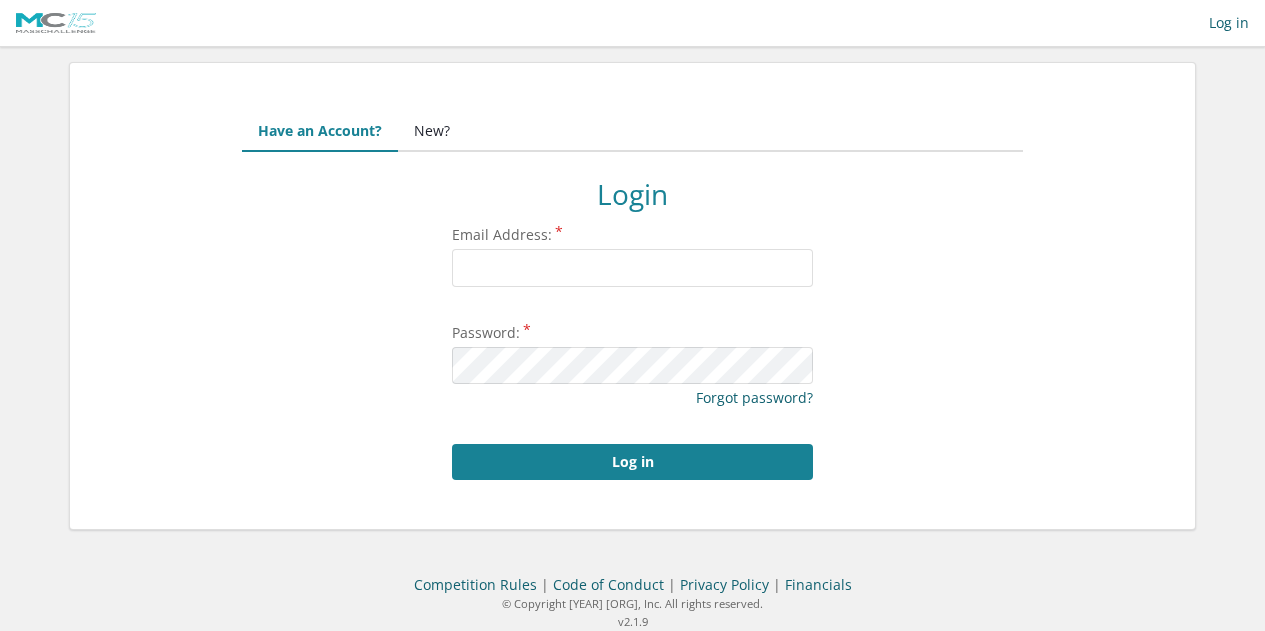 scroll, scrollTop: 0, scrollLeft: 0, axis: both 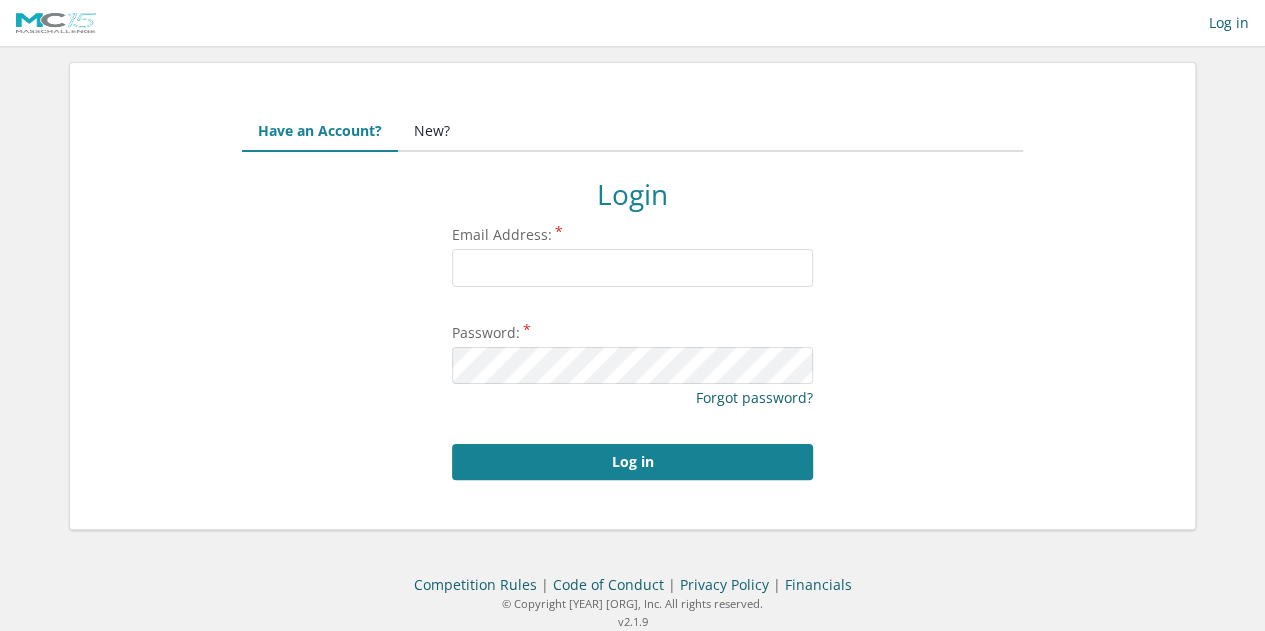 click on "New?" at bounding box center [432, 132] 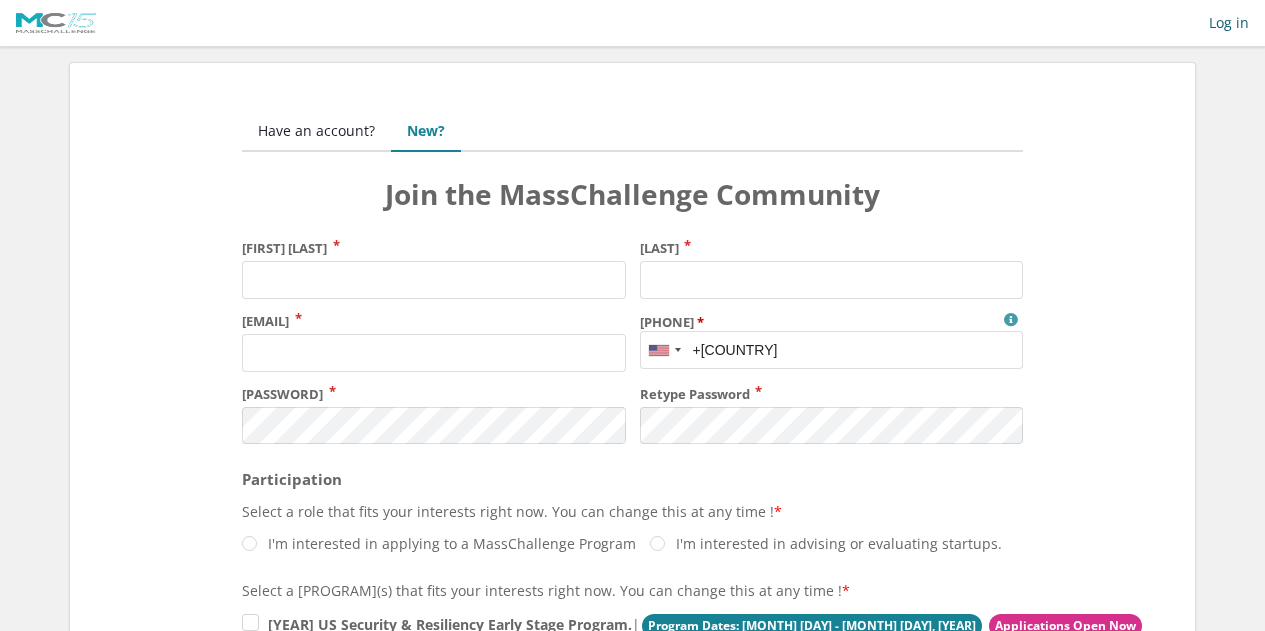 scroll, scrollTop: 0, scrollLeft: 0, axis: both 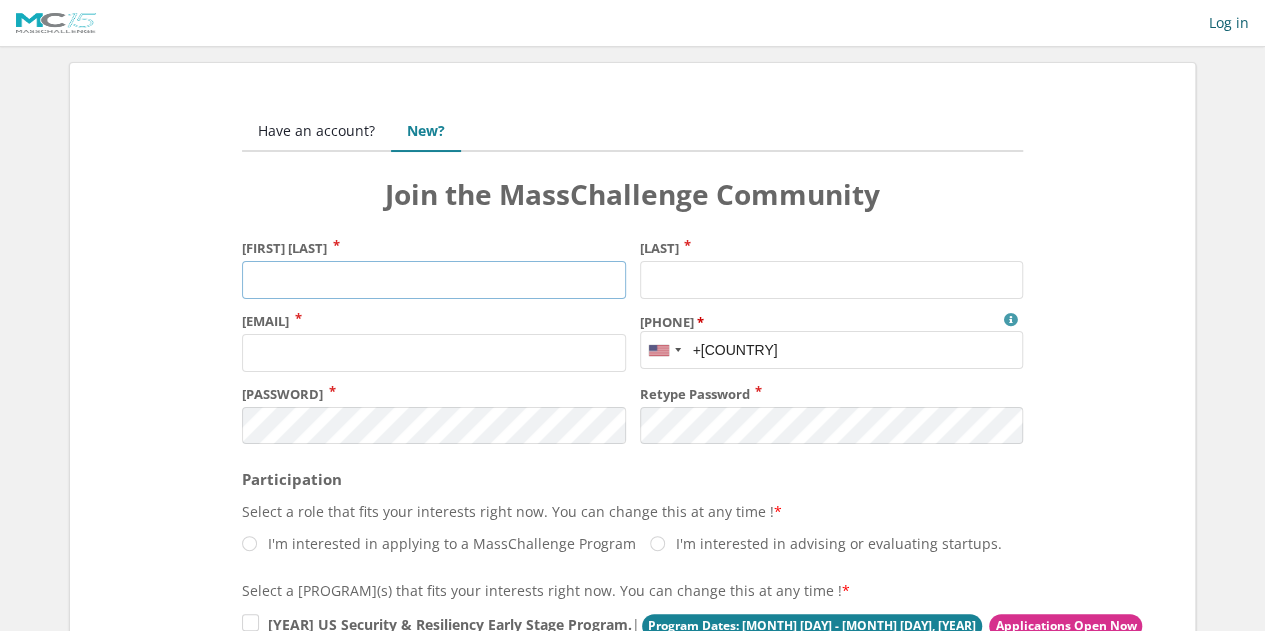 click on "[FIRST] [LAST]" at bounding box center (433, 280) 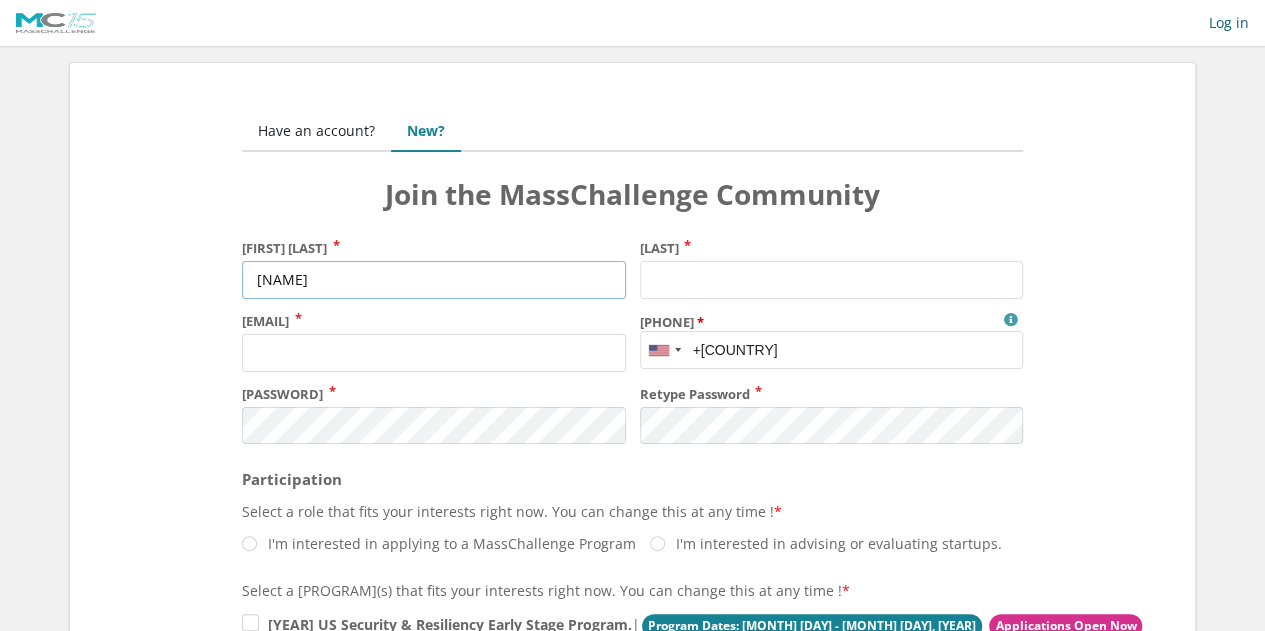 type on "[NAME]" 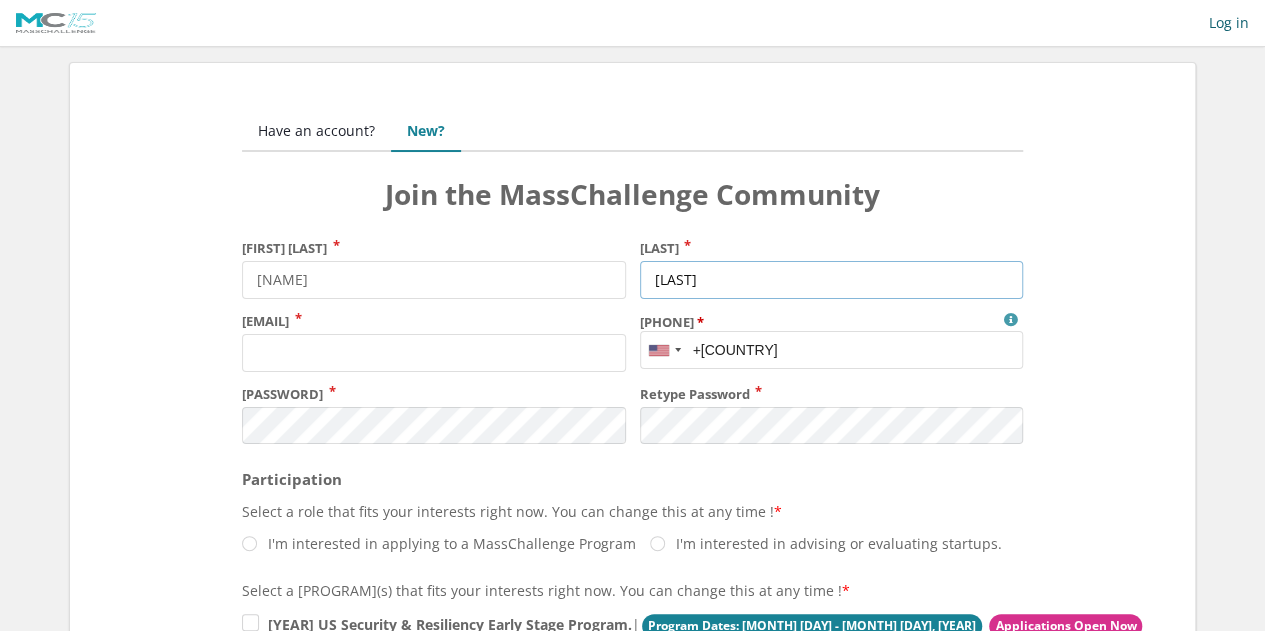 type on "[LAST]" 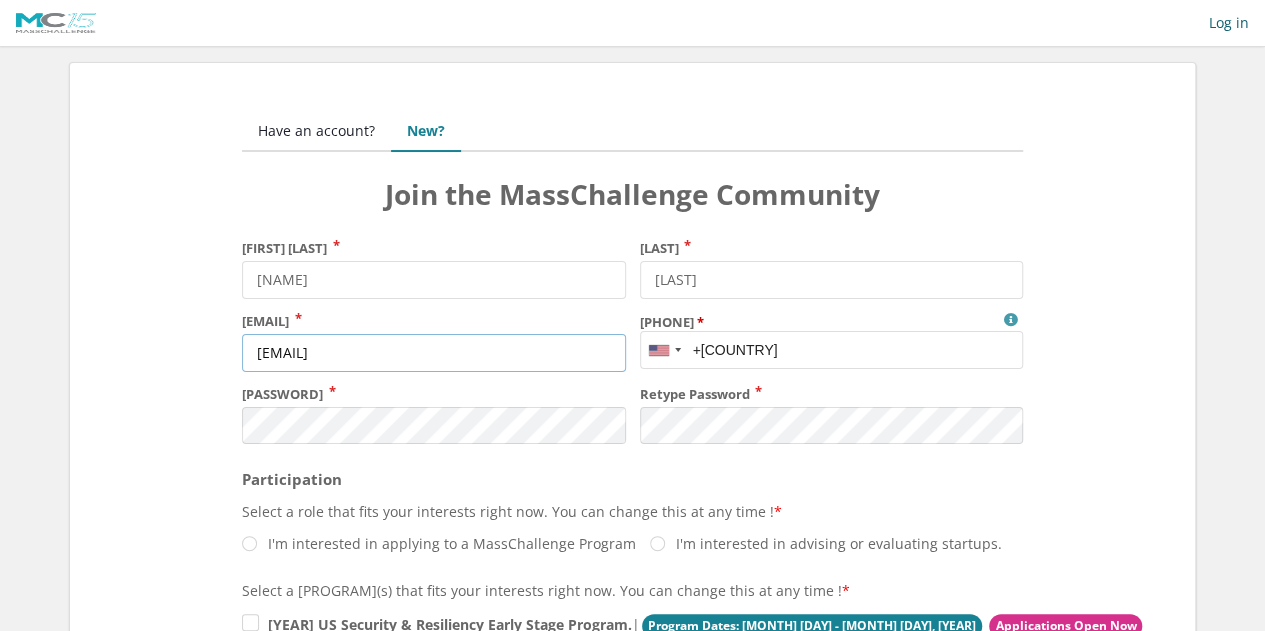 type on "jolie@backburn.co" 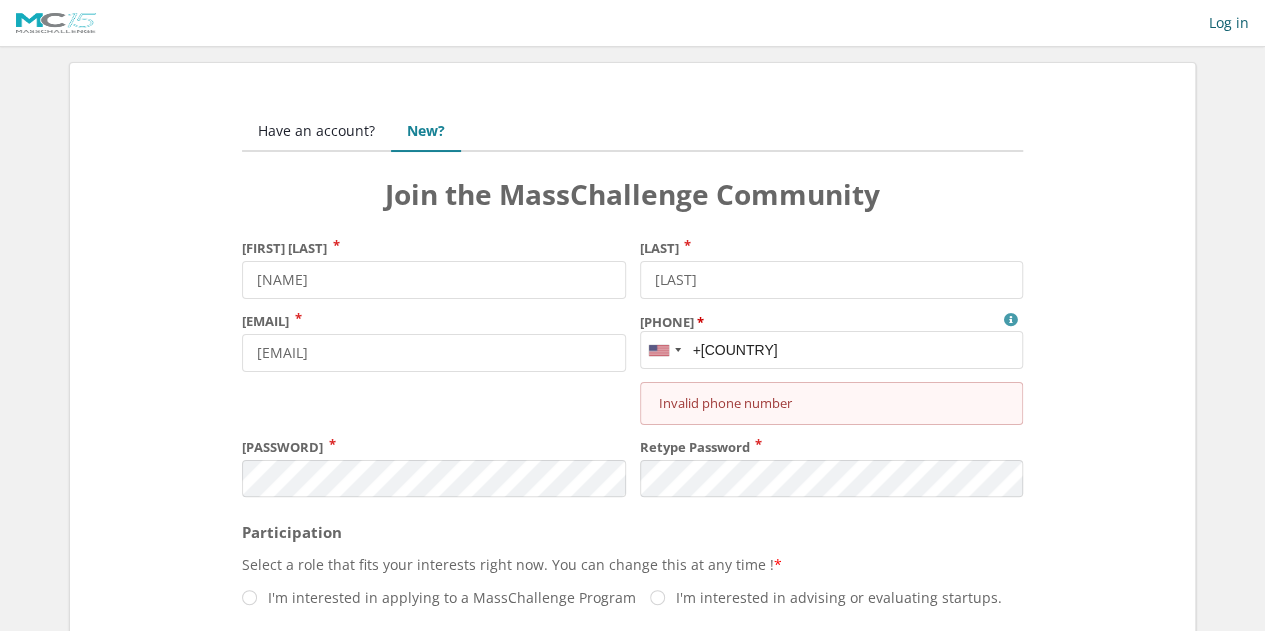 click on "Mobile Phone/SMS/Text" at bounding box center (831, 350) 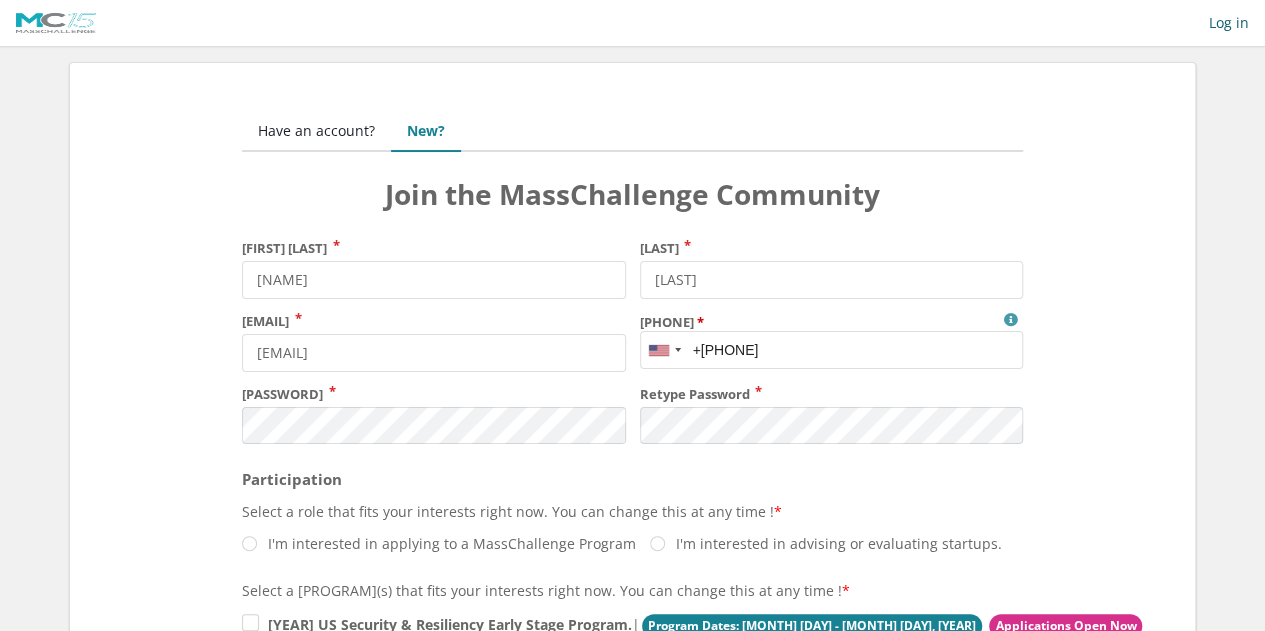 type on "+13058779462" 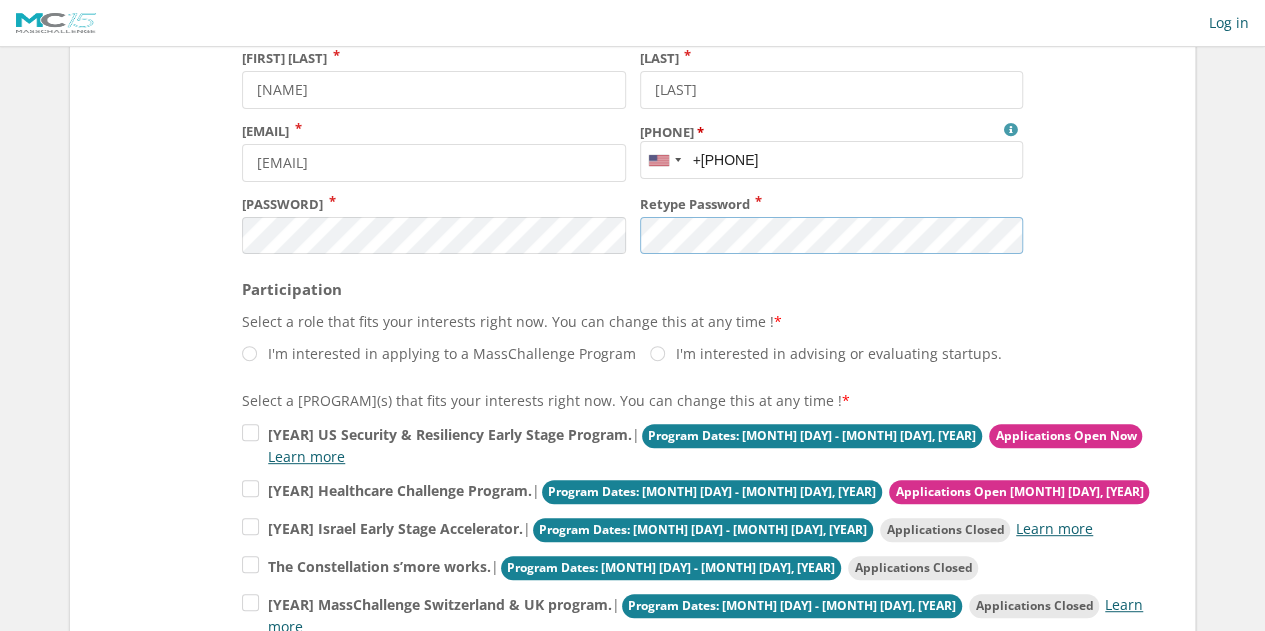 scroll, scrollTop: 192, scrollLeft: 0, axis: vertical 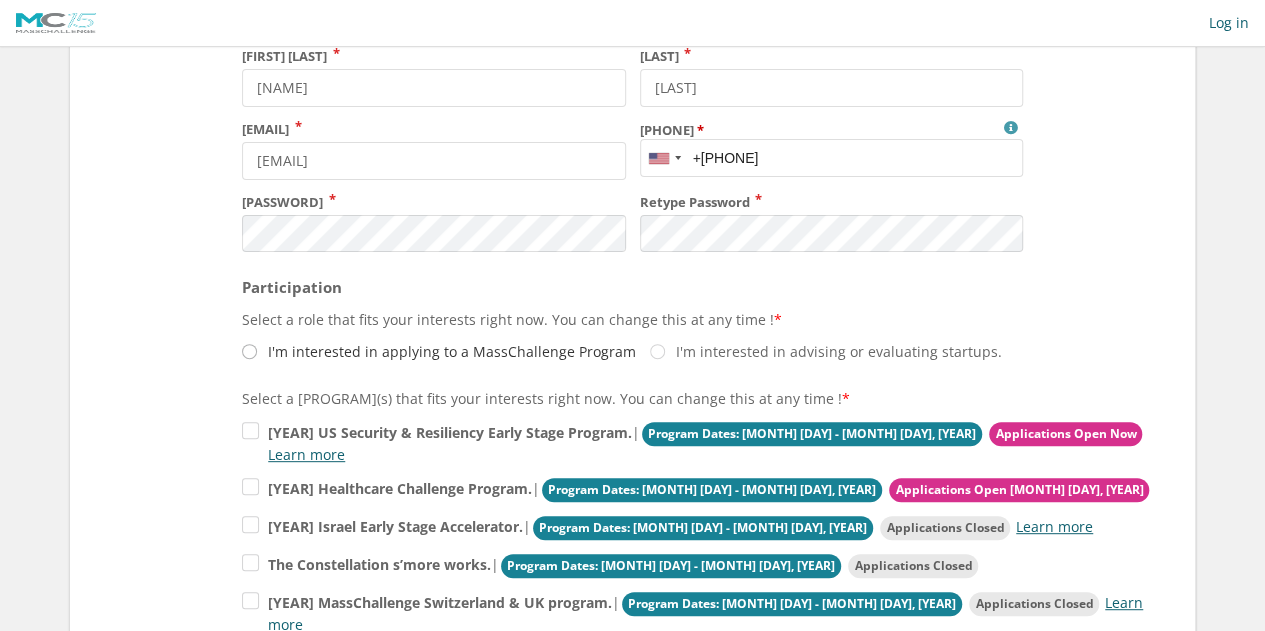 click on "I'm interested in applying to a MassChallenge
Program" at bounding box center [439, 351] 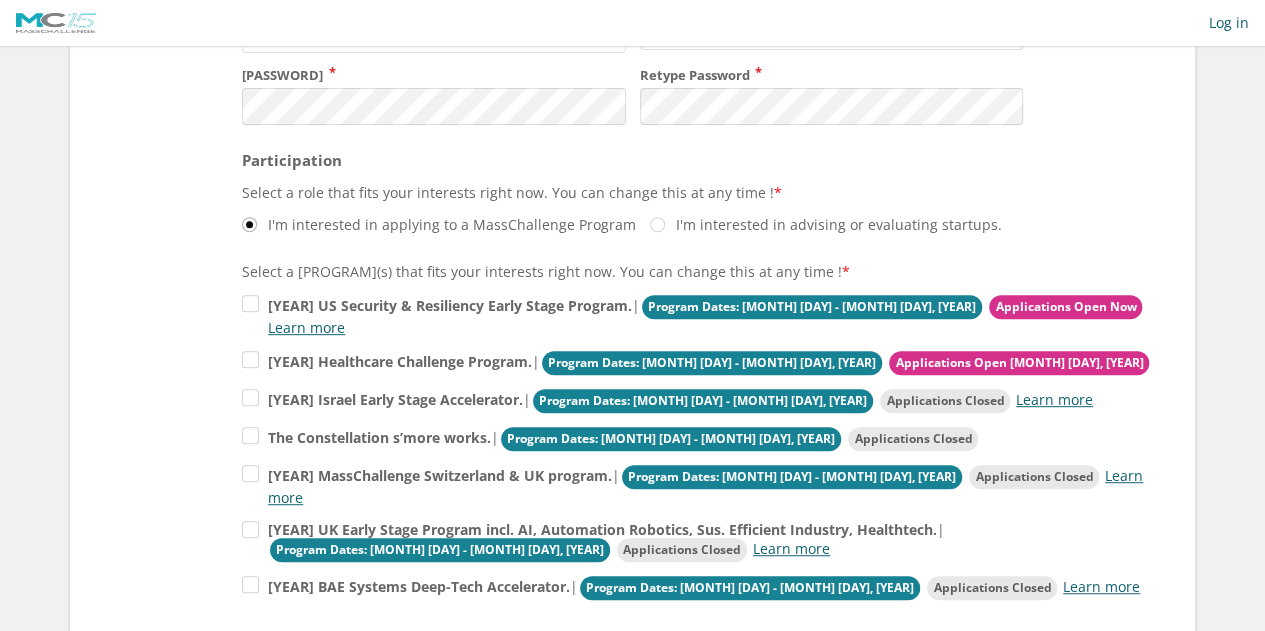 scroll, scrollTop: 324, scrollLeft: 0, axis: vertical 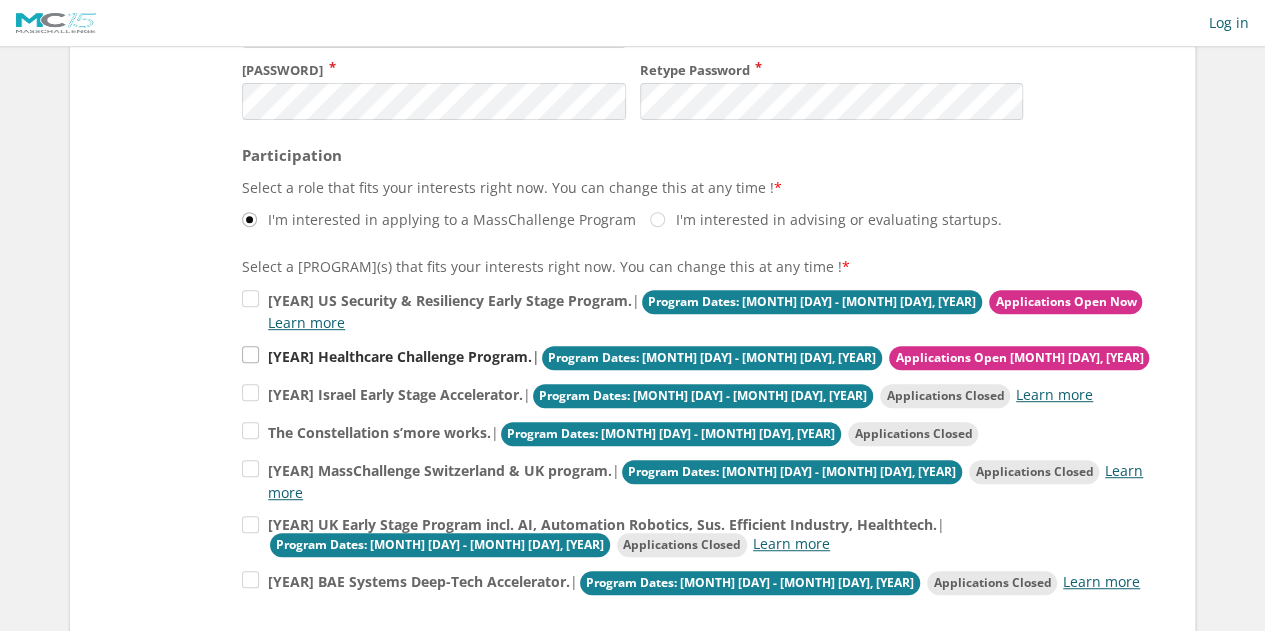 click on "2026 Healthcare Challenge Program.   |
Program Dates:
January 21 - May 14, 2026
Applications Open August 19, 2025" at bounding box center [697, 310] 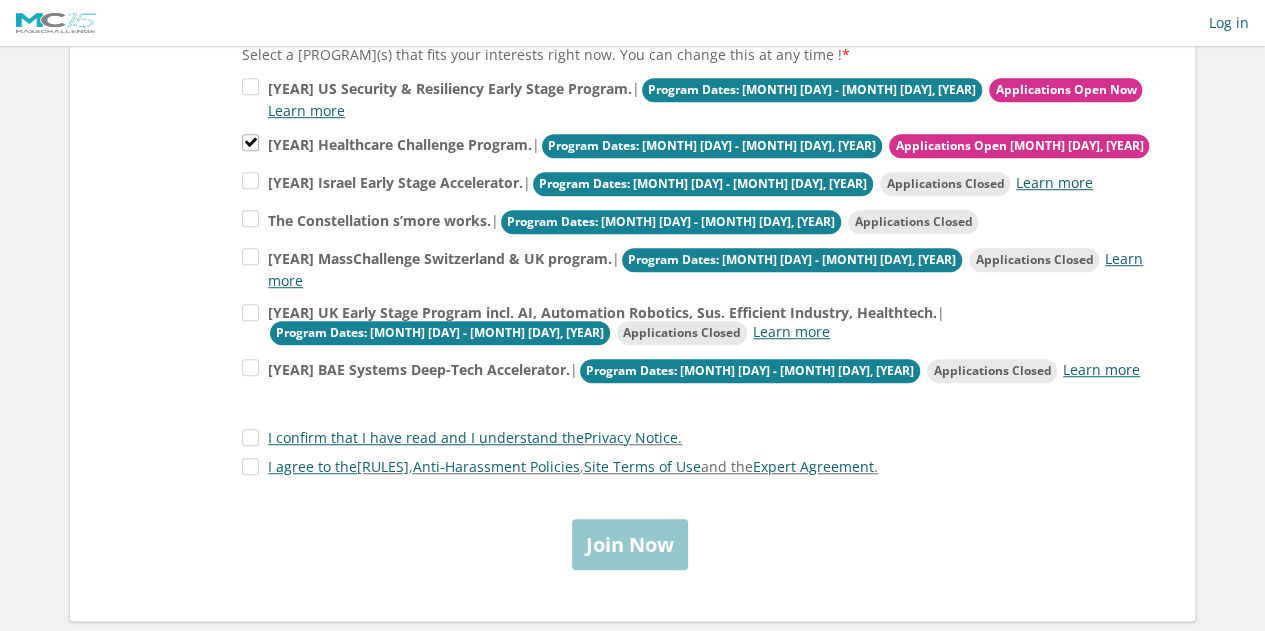 scroll, scrollTop: 537, scrollLeft: 0, axis: vertical 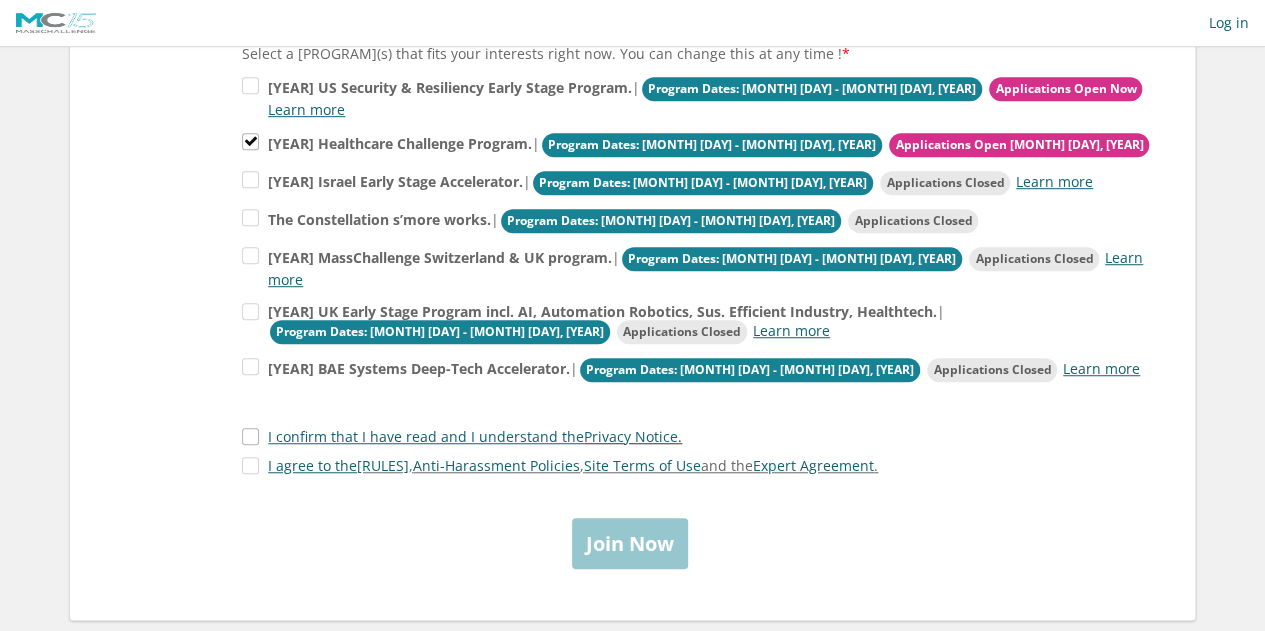 click on "I confirm that I have read and I understand the  Privacy Notice ." at bounding box center (462, 436) 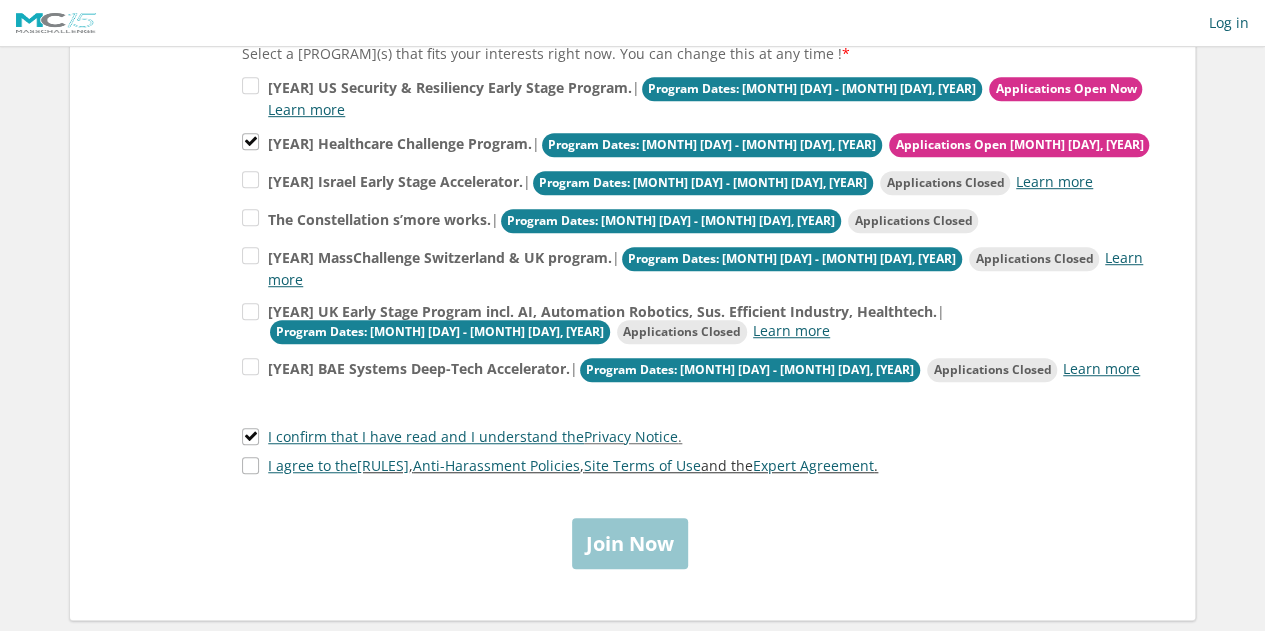 click on "I agree to the  Competition Rules ,  Anti-Harassment Policies ,  Site Terms of Use  and the  Expert Agreement ." at bounding box center [560, 465] 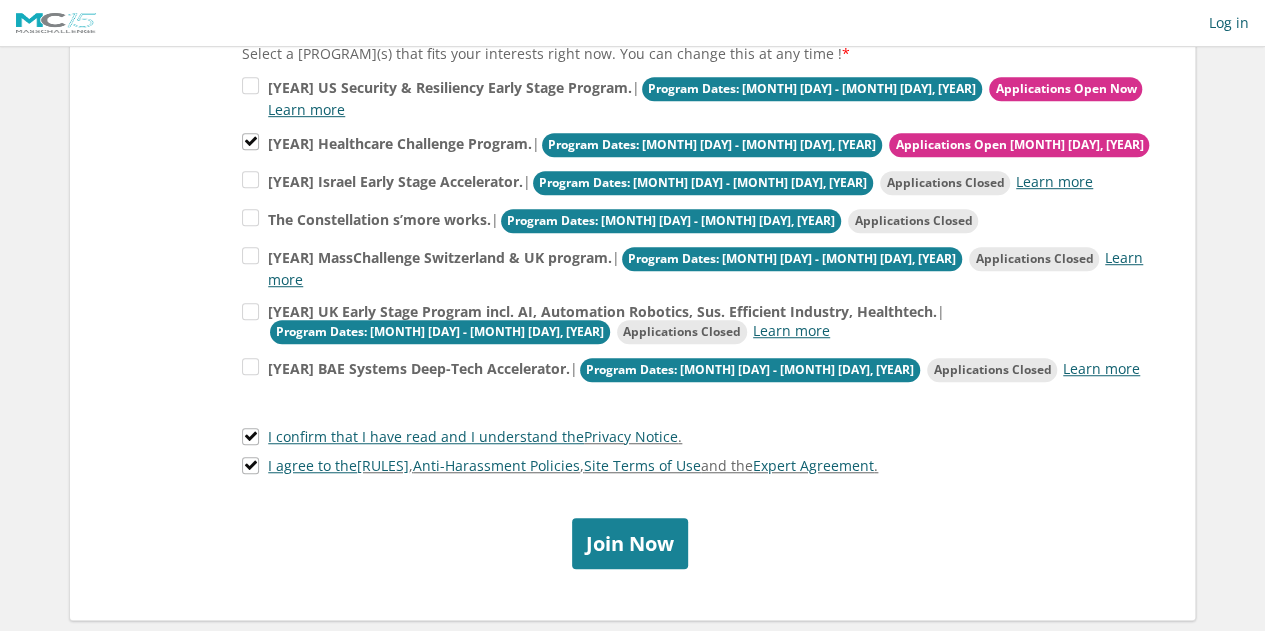 click on "Join Now" at bounding box center [630, 543] 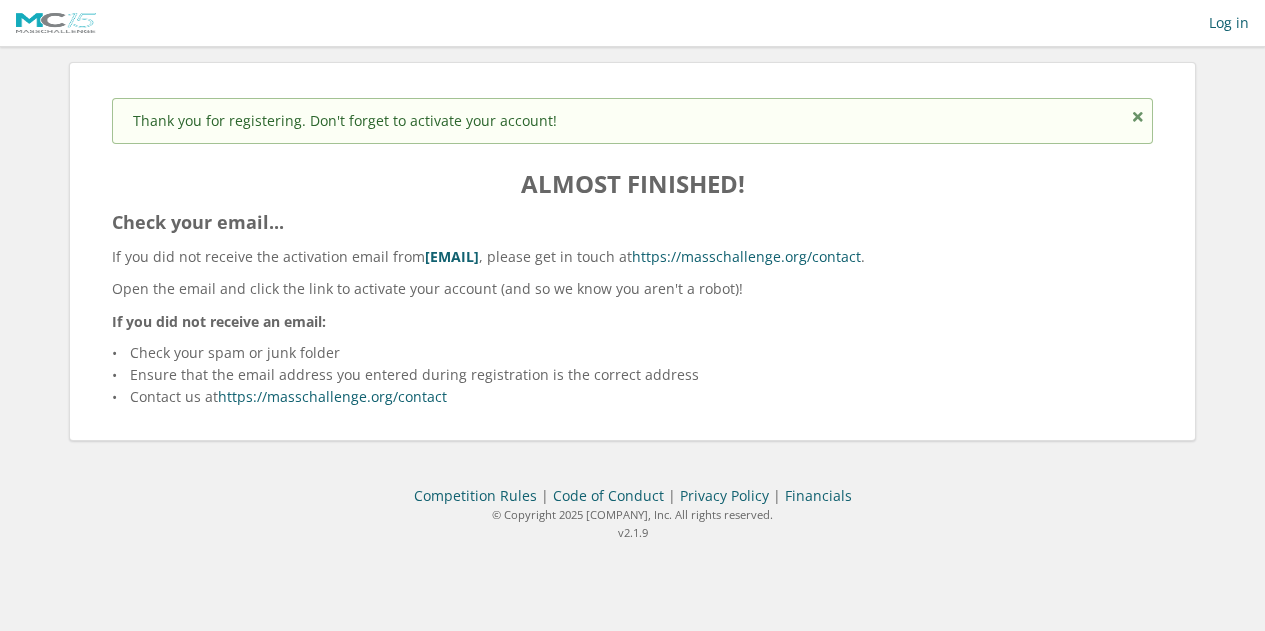 scroll, scrollTop: 0, scrollLeft: 0, axis: both 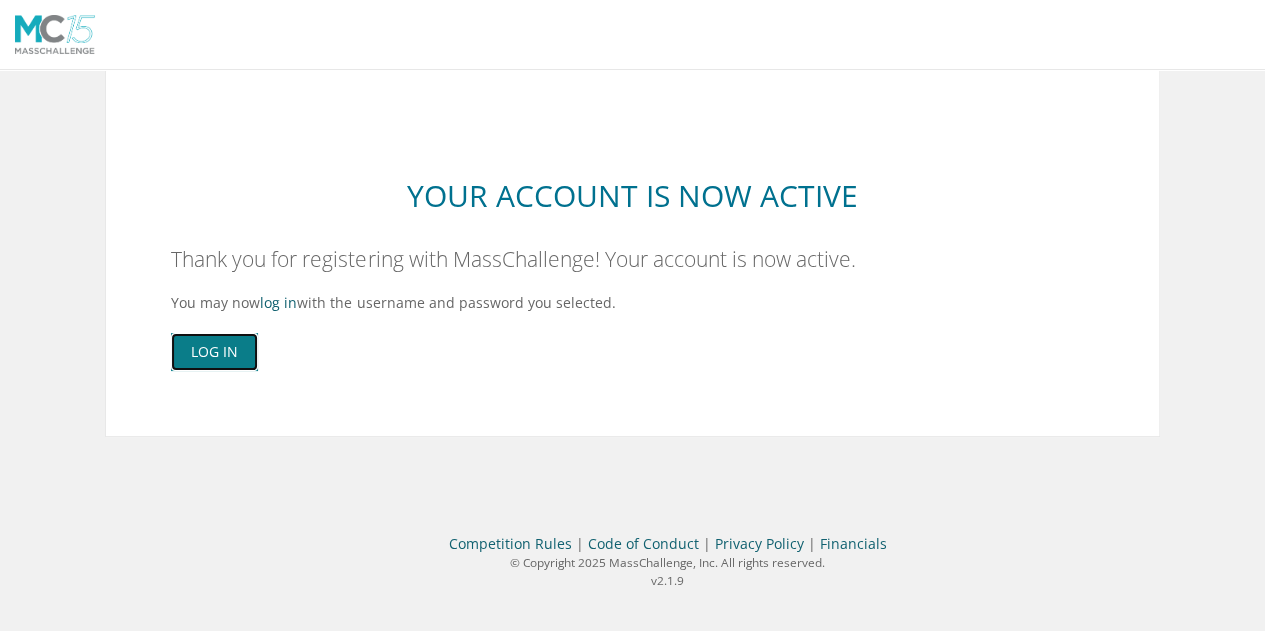 click on "Log In" at bounding box center (214, 352) 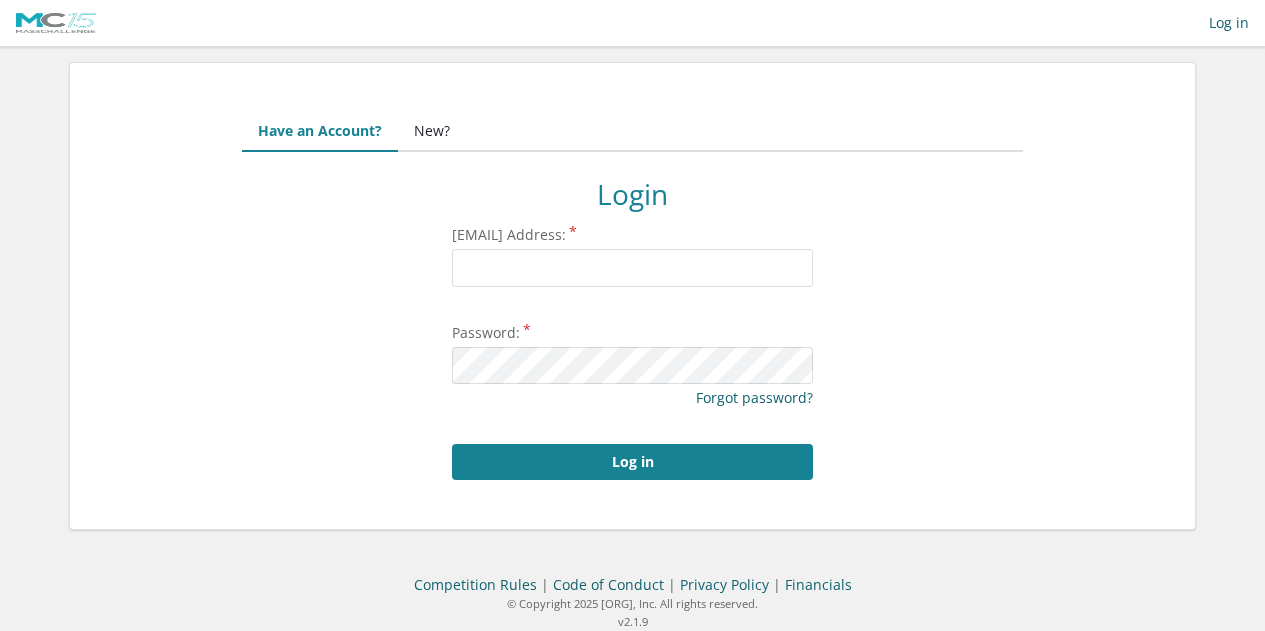 scroll, scrollTop: 0, scrollLeft: 0, axis: both 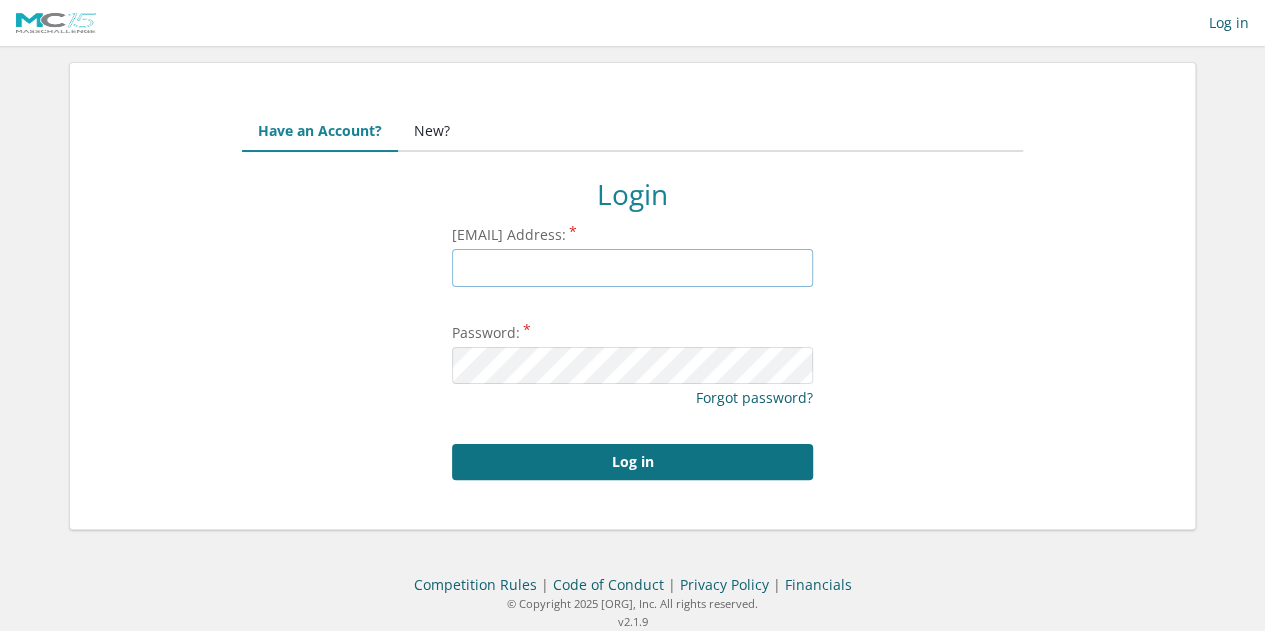 type on "[EMAIL]" 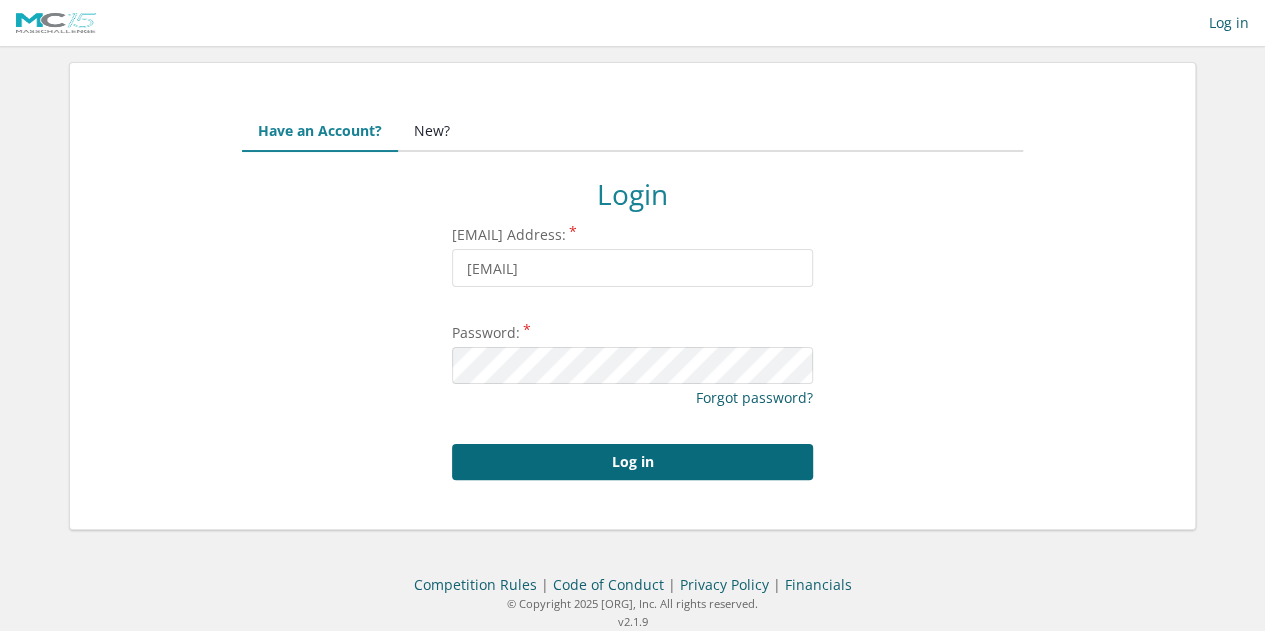 click on "Log in" at bounding box center [632, 462] 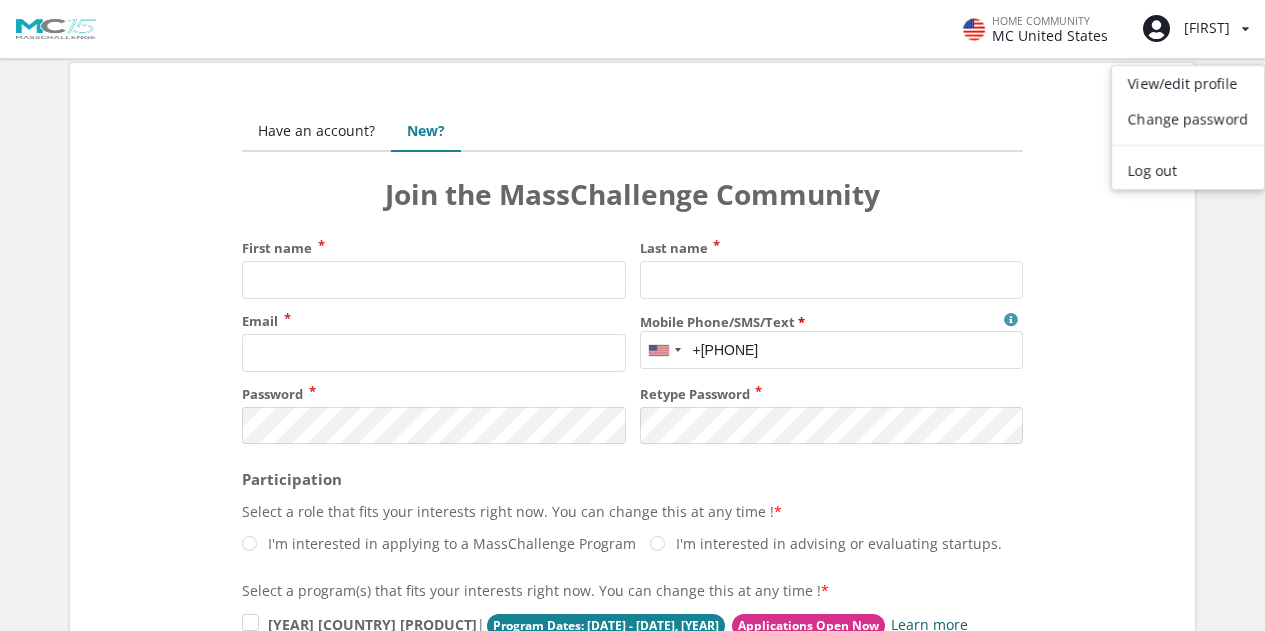 scroll, scrollTop: 0, scrollLeft: 0, axis: both 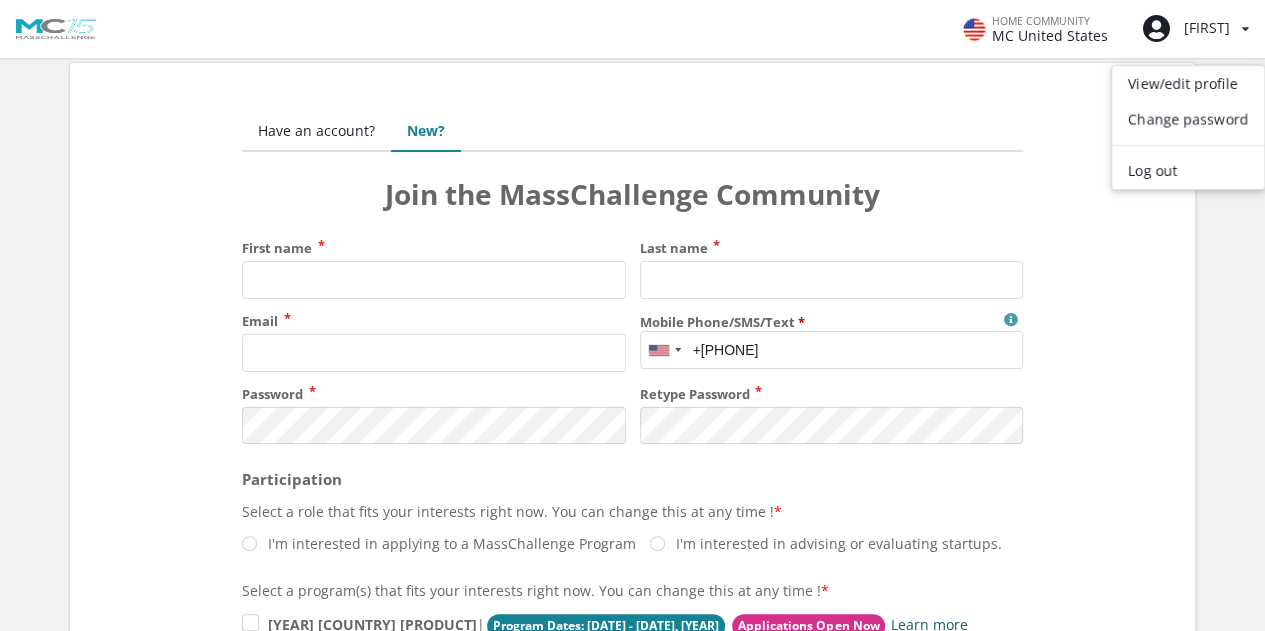 click on "[FIRST] [LAST]
[LAST]
[EMAIL]
[PHONE]
MassChallenge will use this only for Program-related
communication and will not share it with any outside
organization. Our Privacy Notice is
available on
https://masschallenge.org/privacy-notice
[COUNTRY]" at bounding box center [632, 404] 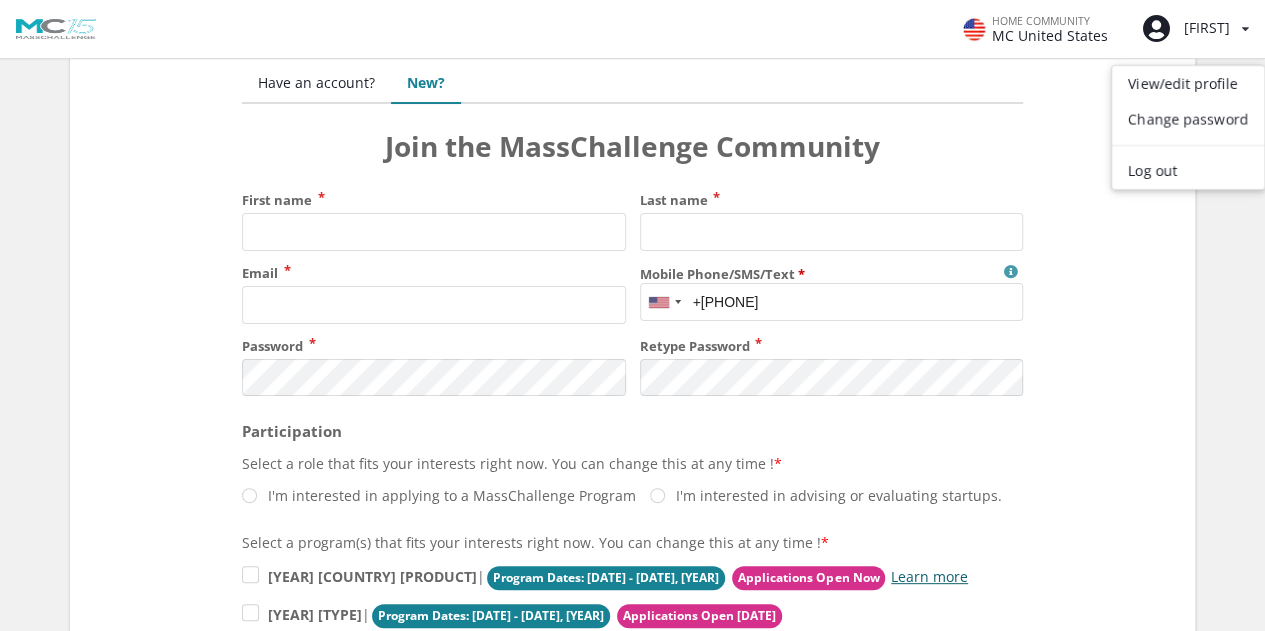 scroll, scrollTop: 0, scrollLeft: 0, axis: both 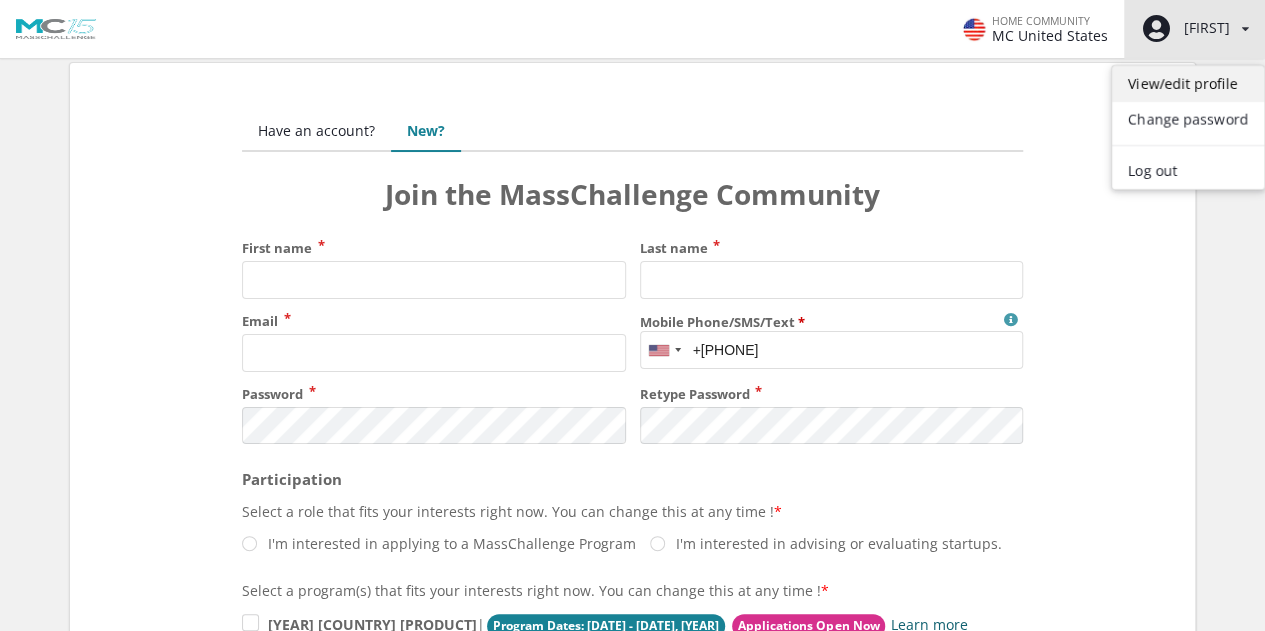 click on "View/edit profile" at bounding box center (1188, 84) 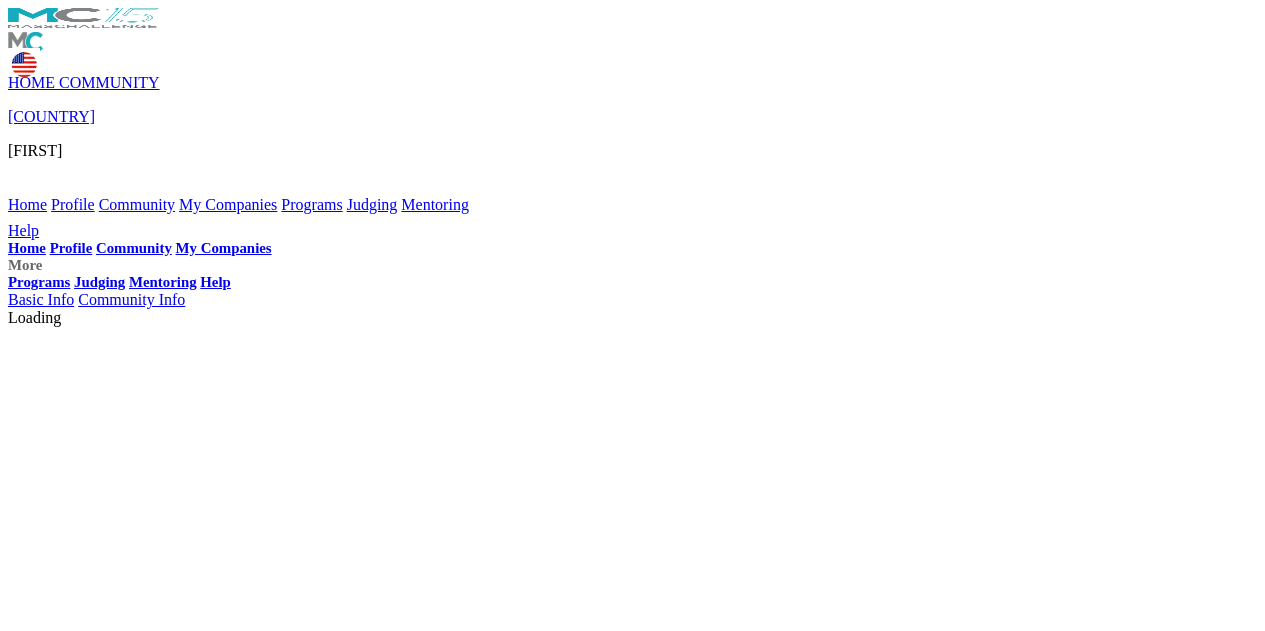 scroll, scrollTop: 0, scrollLeft: 0, axis: both 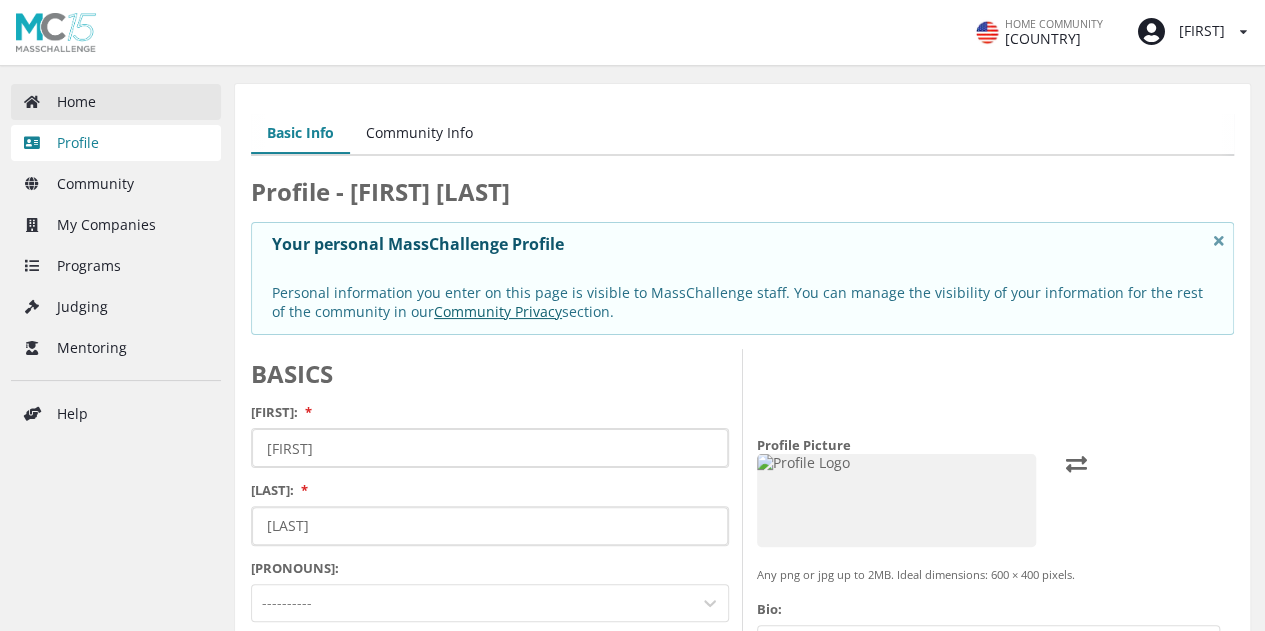 click on "Home" at bounding box center (116, 102) 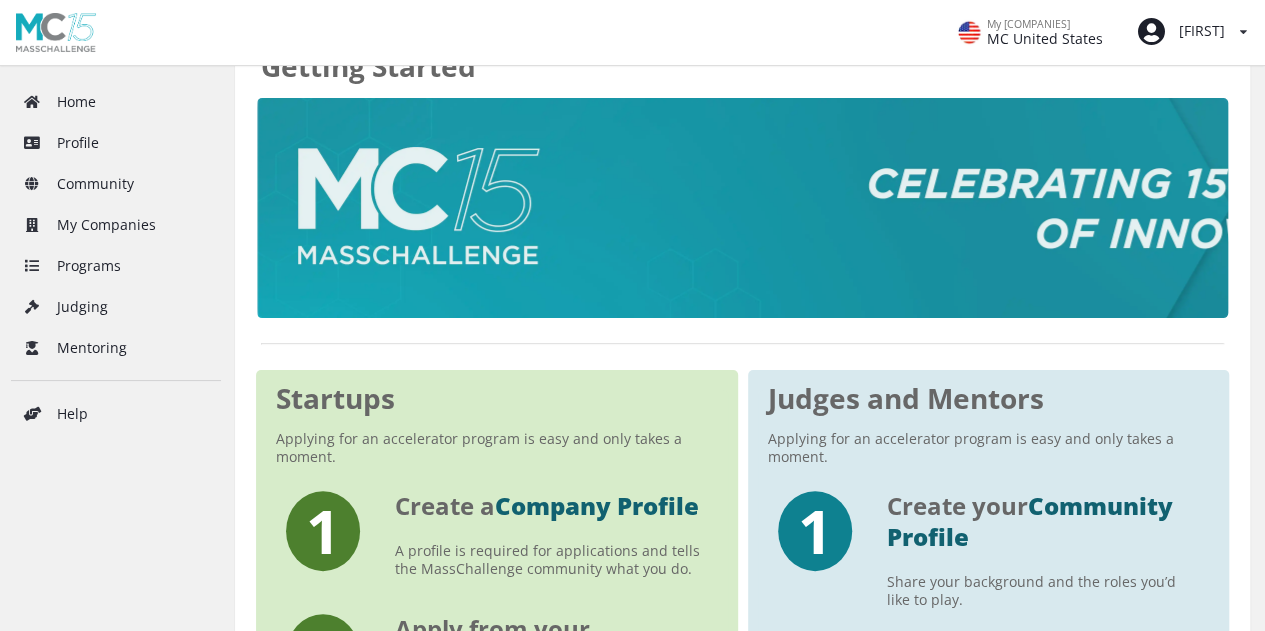 scroll, scrollTop: 0, scrollLeft: 0, axis: both 